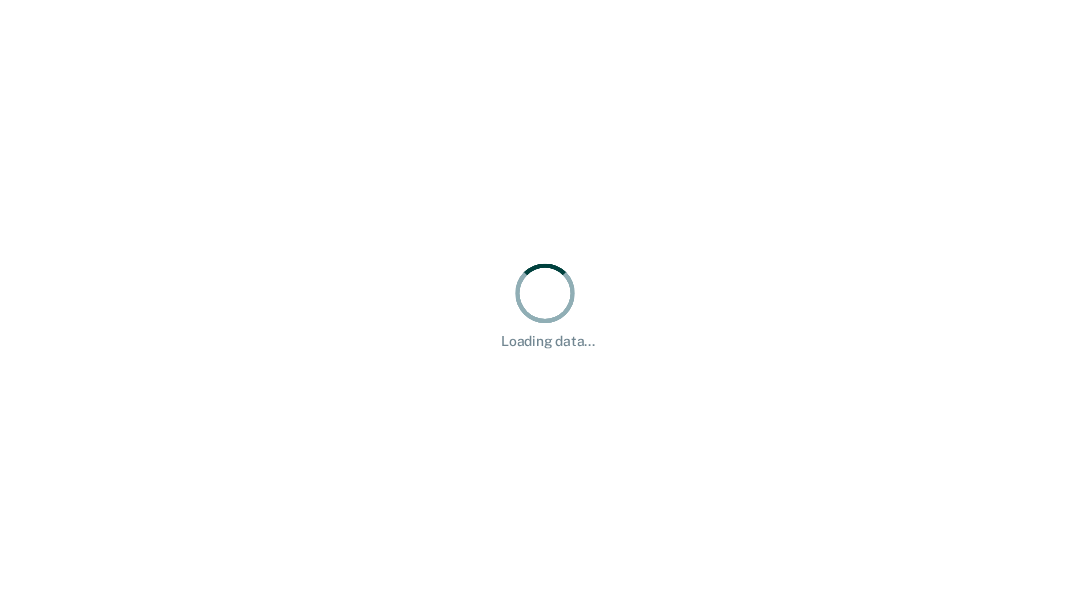 scroll, scrollTop: 0, scrollLeft: 0, axis: both 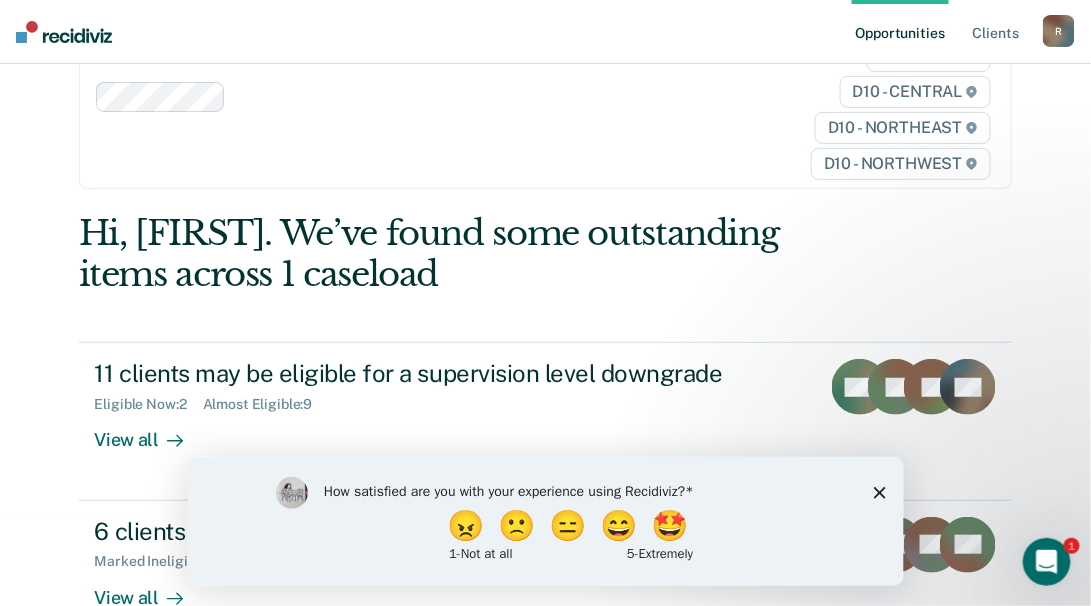 click 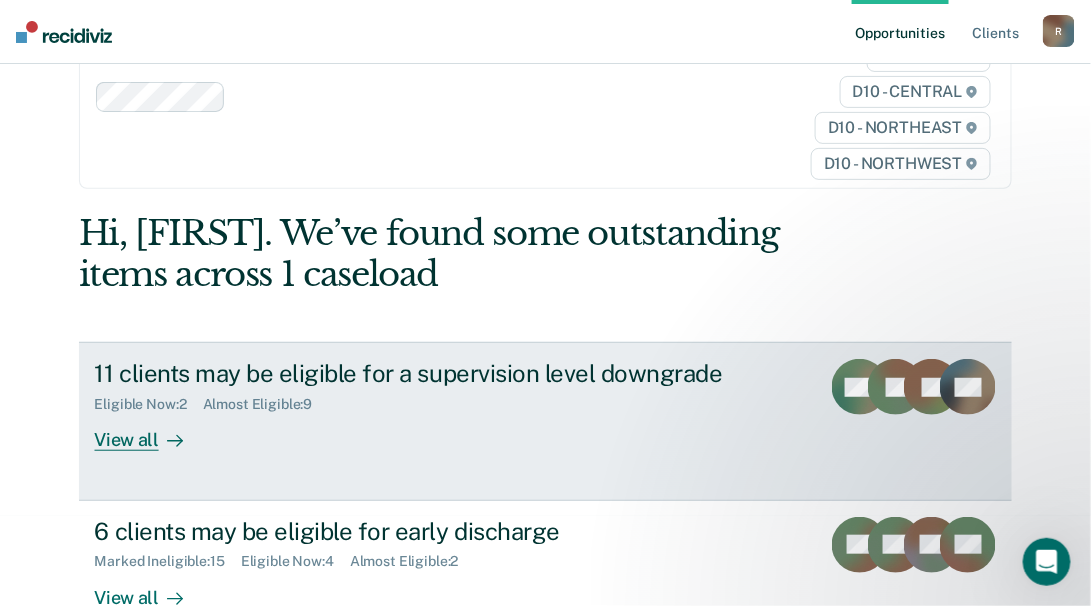 click on "View all" at bounding box center [151, 432] 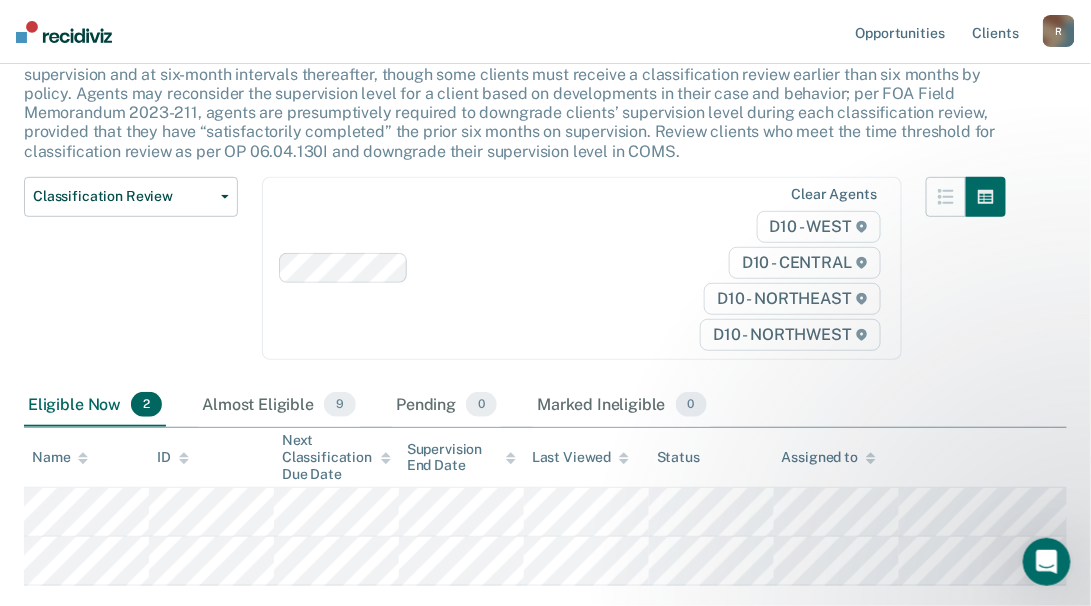 scroll, scrollTop: 179, scrollLeft: 0, axis: vertical 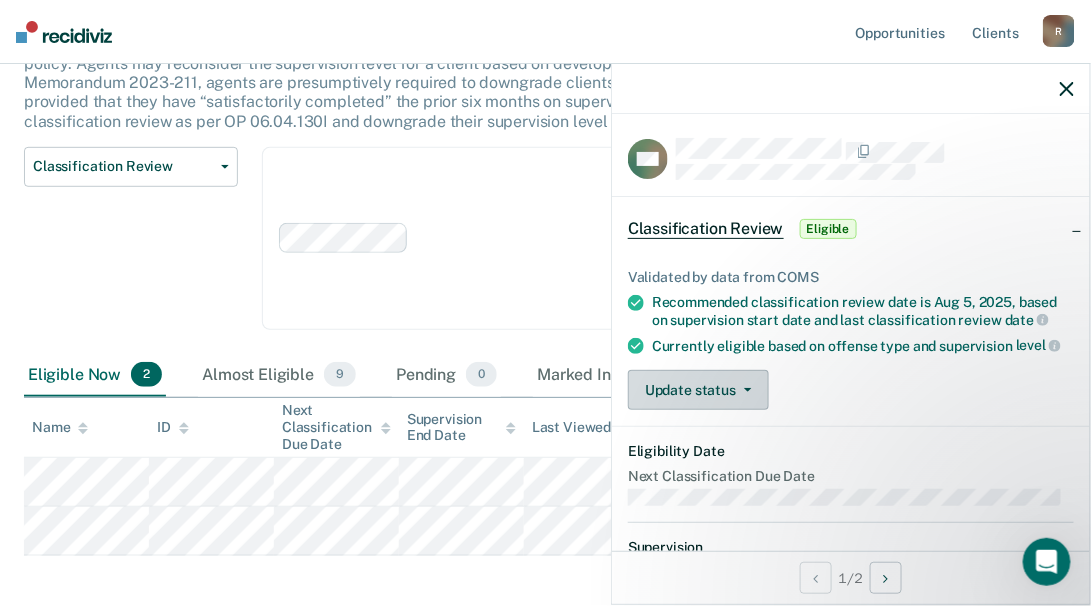 click on "Update status" at bounding box center [698, 390] 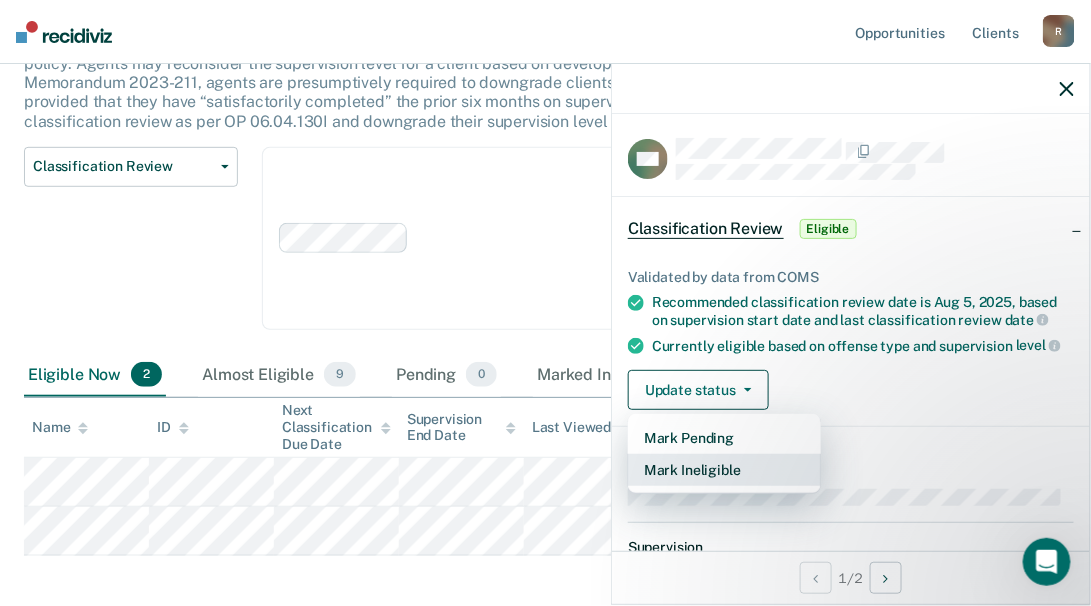click on "Mark Ineligible" at bounding box center (724, 470) 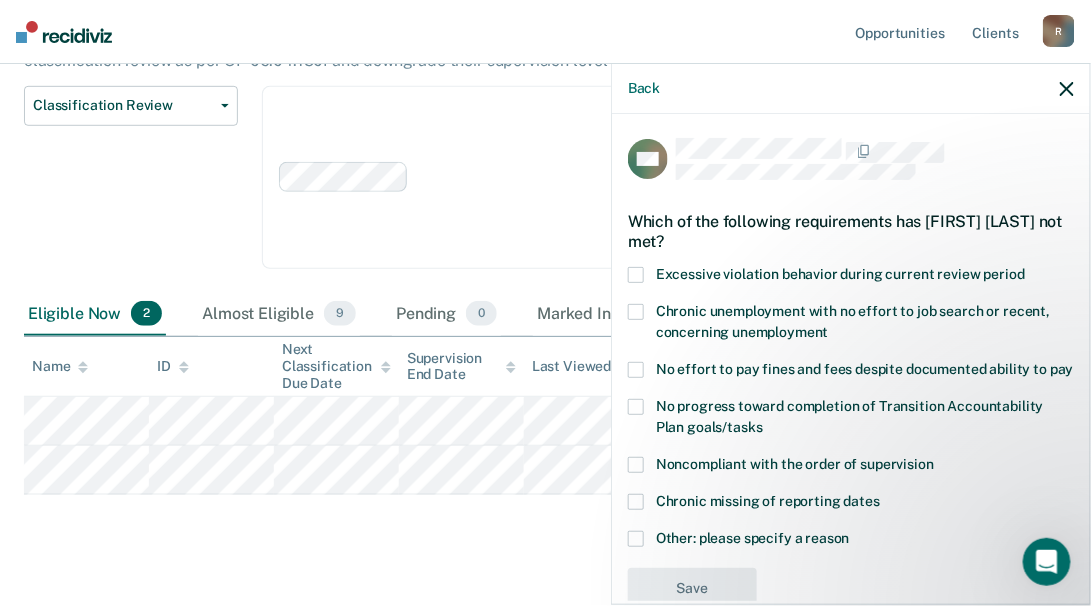 scroll, scrollTop: 270, scrollLeft: 0, axis: vertical 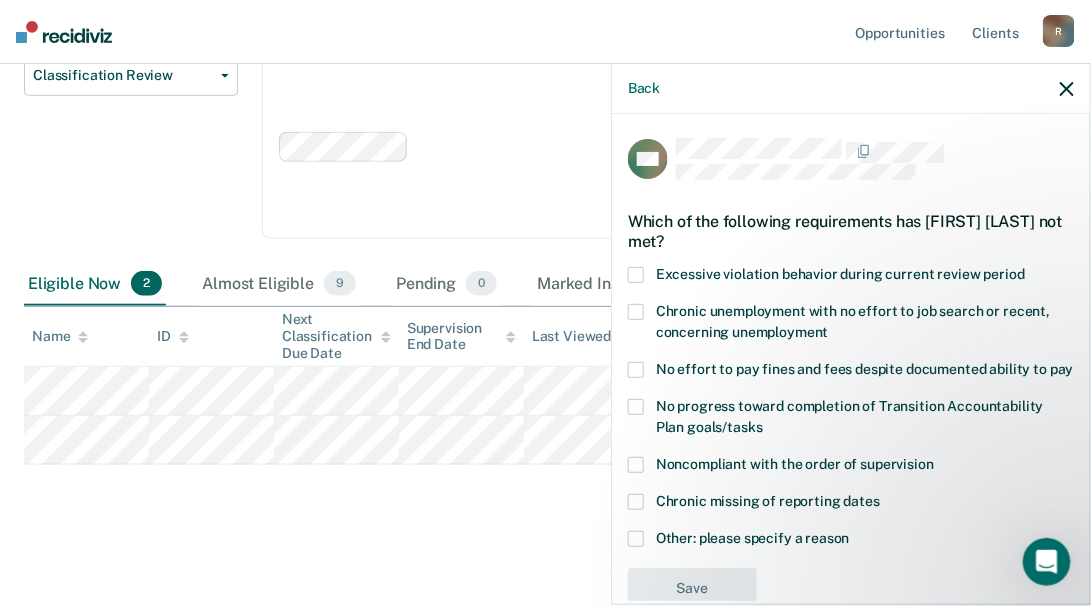 click at bounding box center [636, 407] 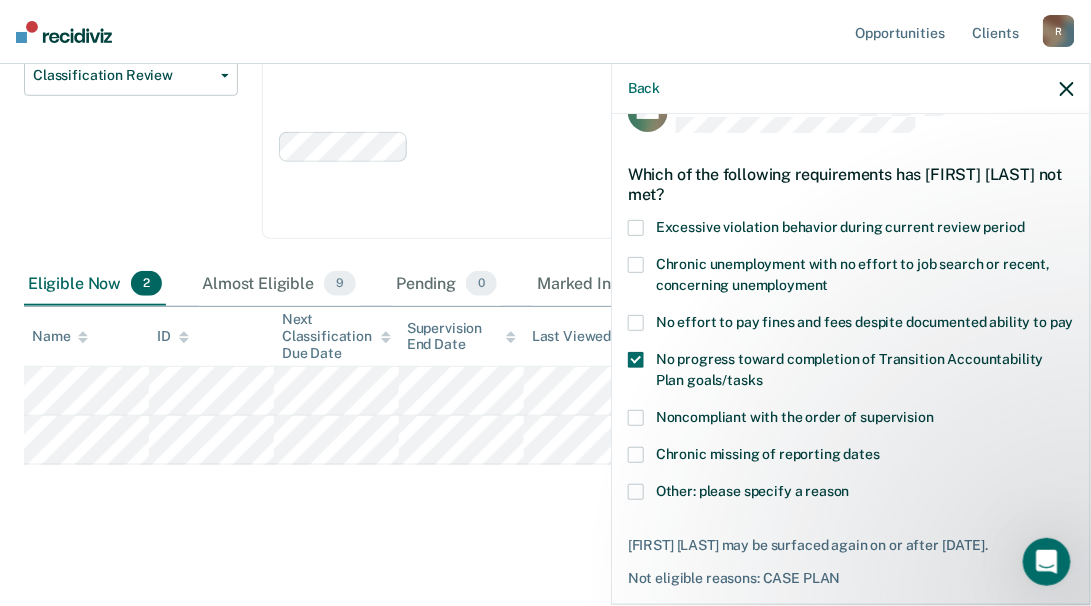 scroll, scrollTop: 160, scrollLeft: 0, axis: vertical 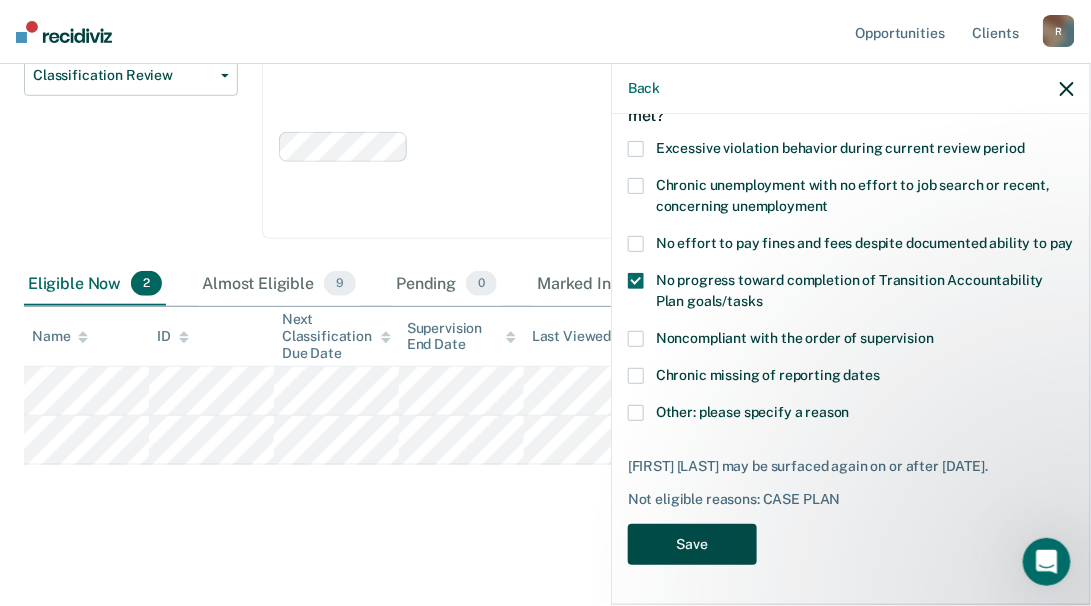 click on "Save" at bounding box center (692, 544) 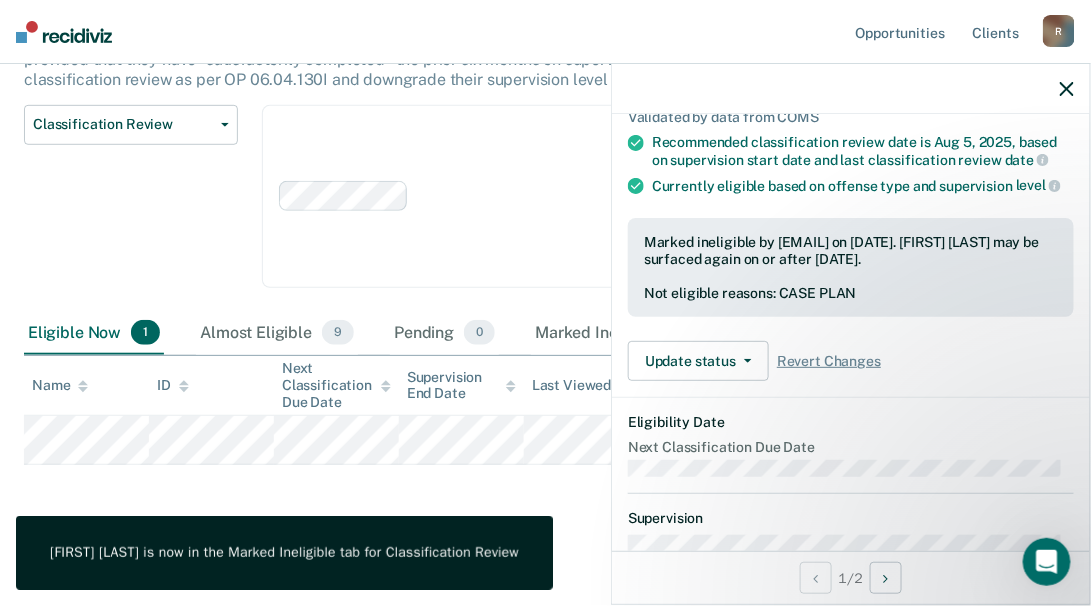 click at bounding box center [851, 89] 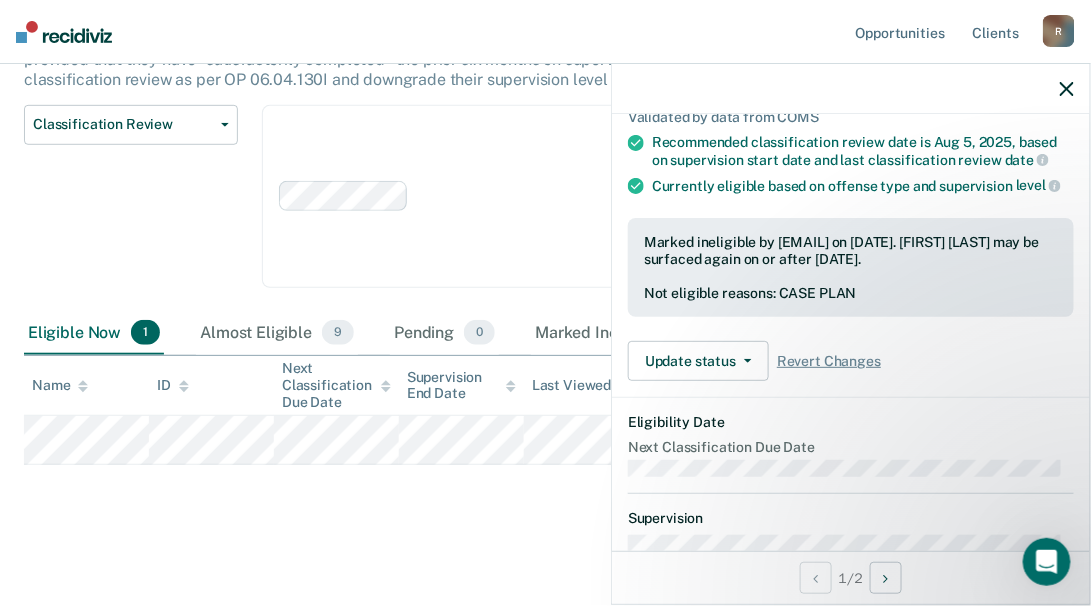 click 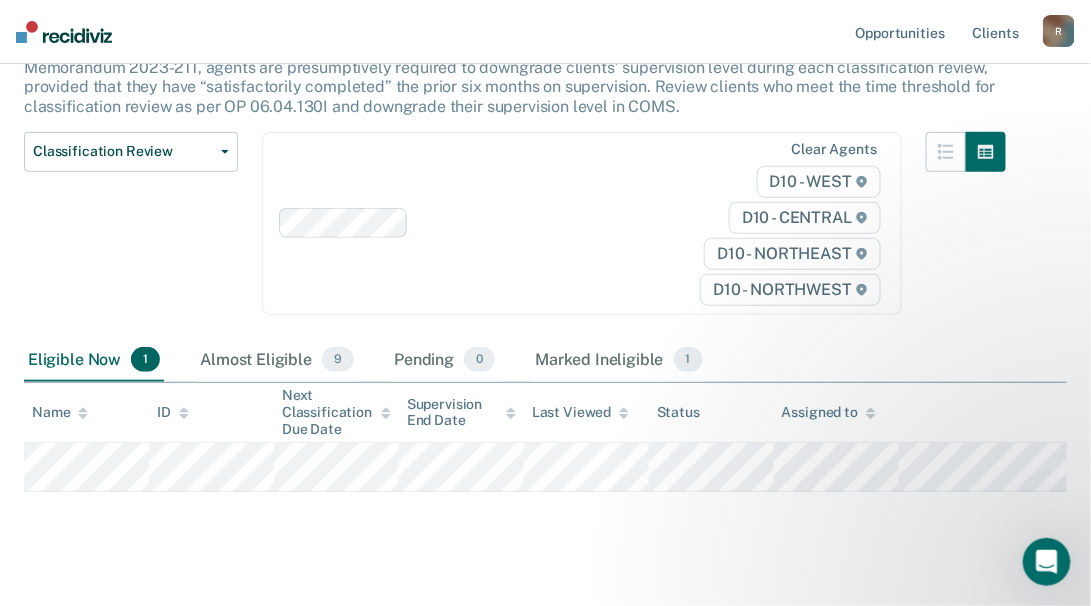 scroll, scrollTop: 221, scrollLeft: 0, axis: vertical 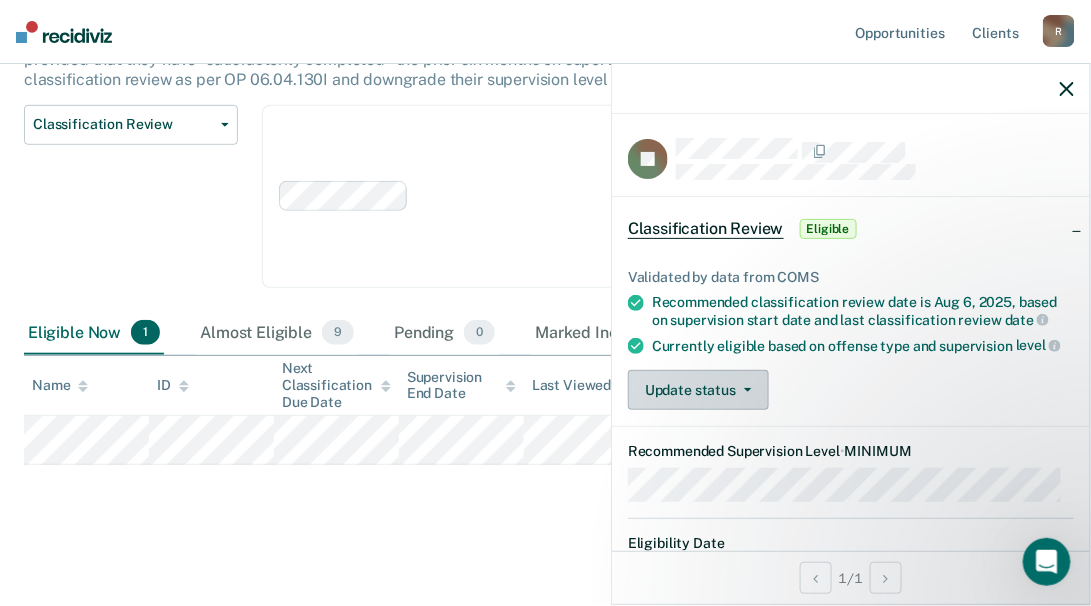 click on "Update status" at bounding box center [698, 390] 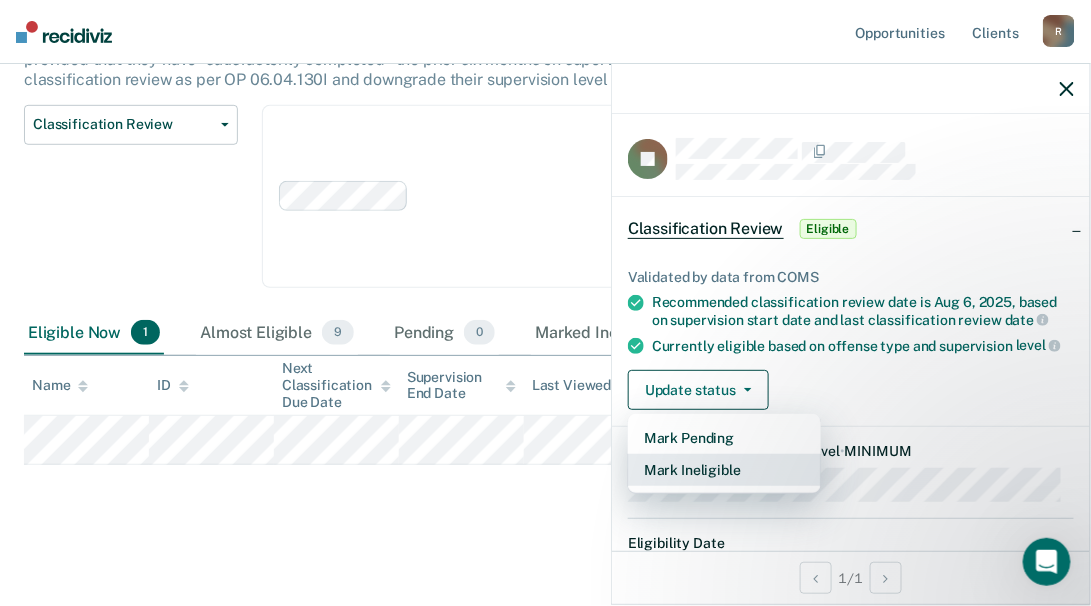 click on "Mark Ineligible" at bounding box center [724, 470] 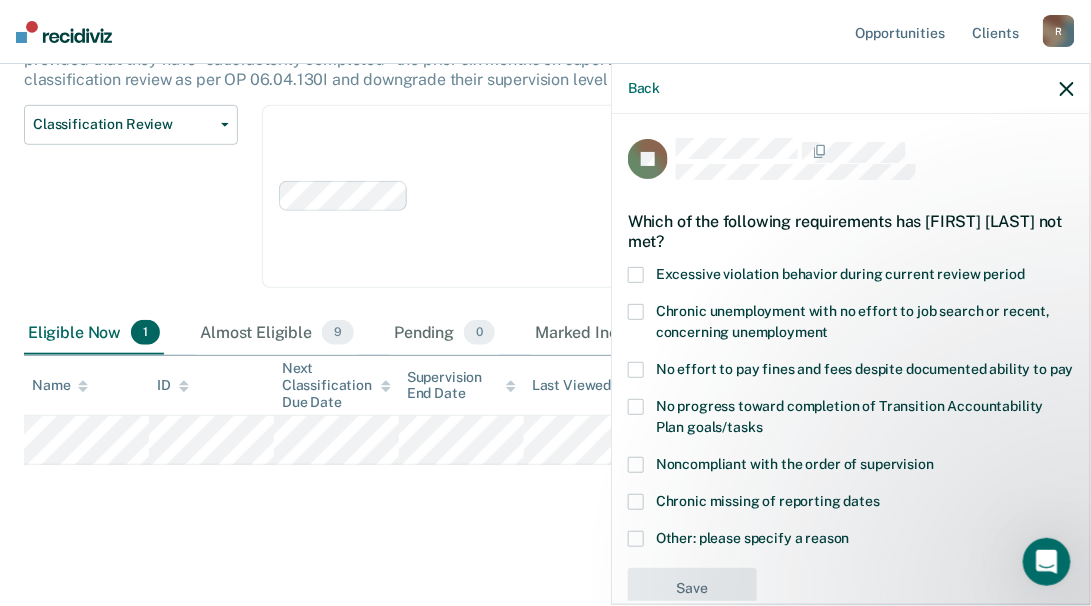 scroll, scrollTop: 61, scrollLeft: 0, axis: vertical 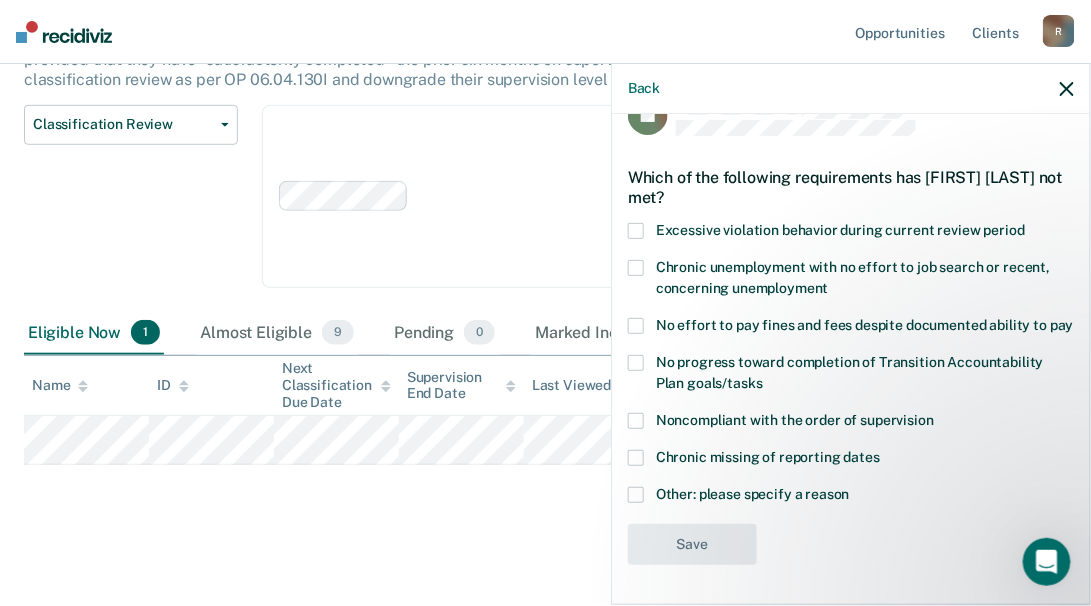 click on "Noncompliant with the order of supervision" at bounding box center [851, 423] 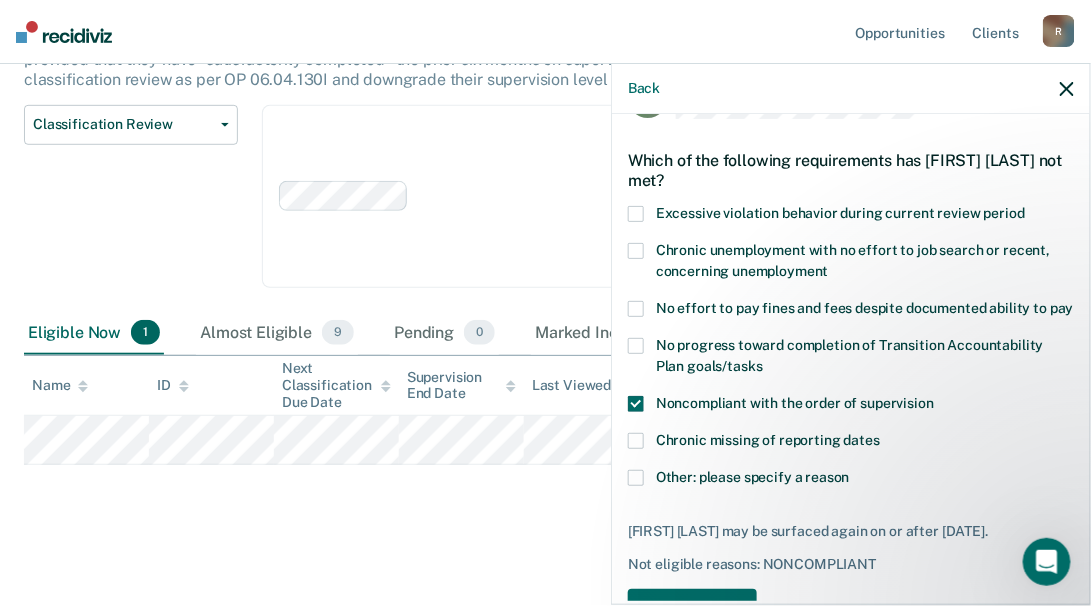 click on "Which of the following requirements has [FIRST] [LAST] not met?" at bounding box center [851, 170] 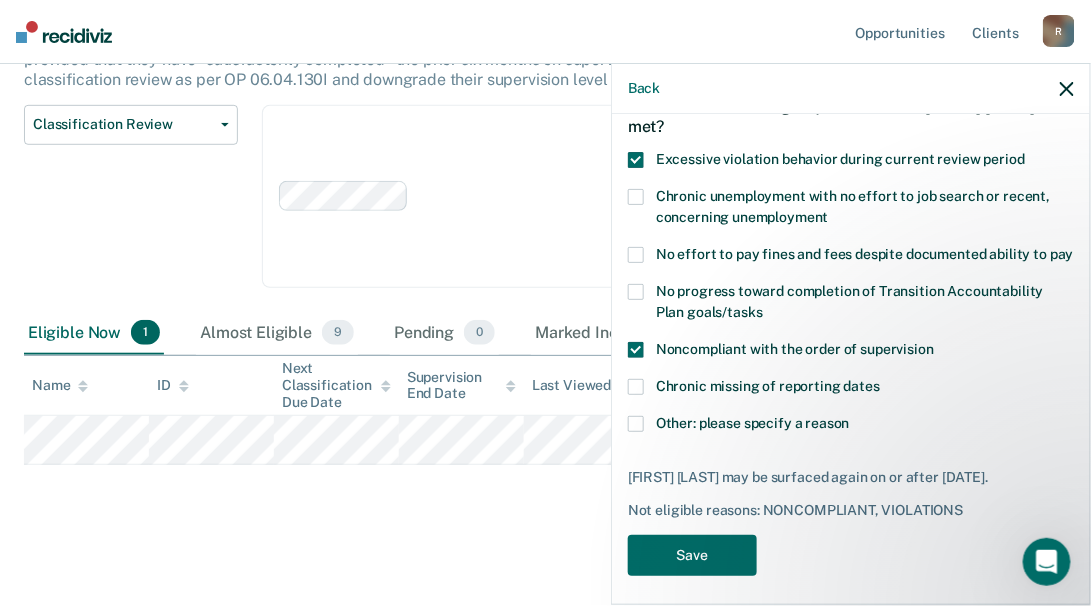 scroll, scrollTop: 143, scrollLeft: 0, axis: vertical 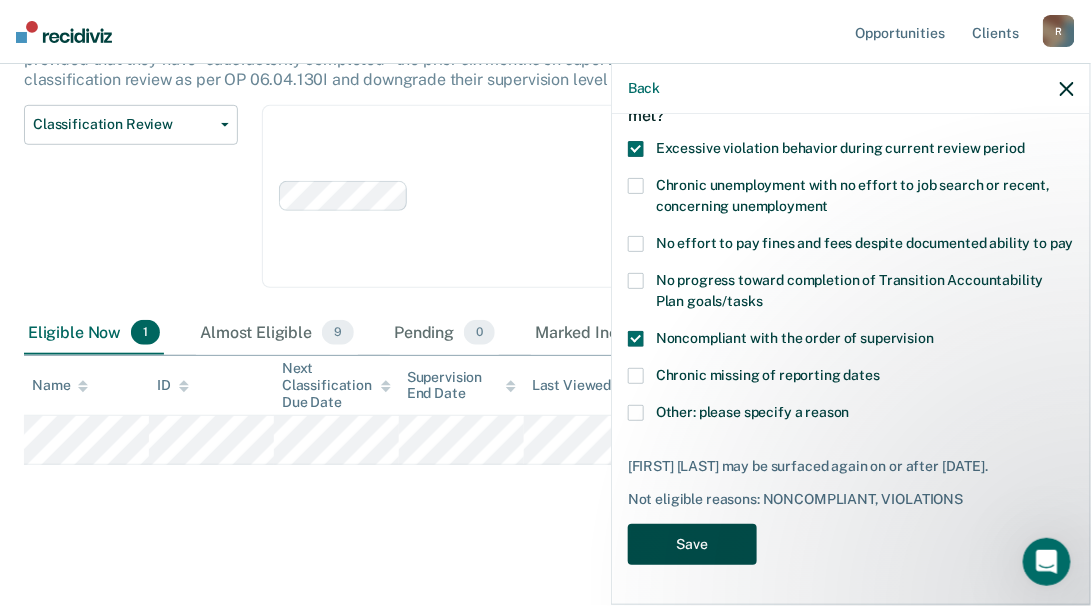 click on "Save" at bounding box center (692, 544) 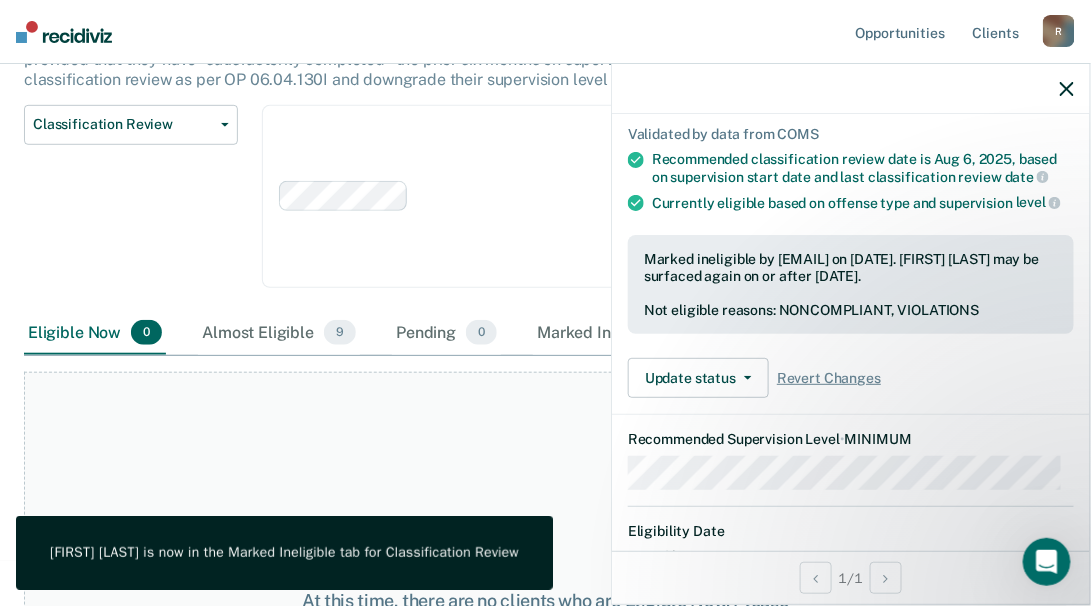 click 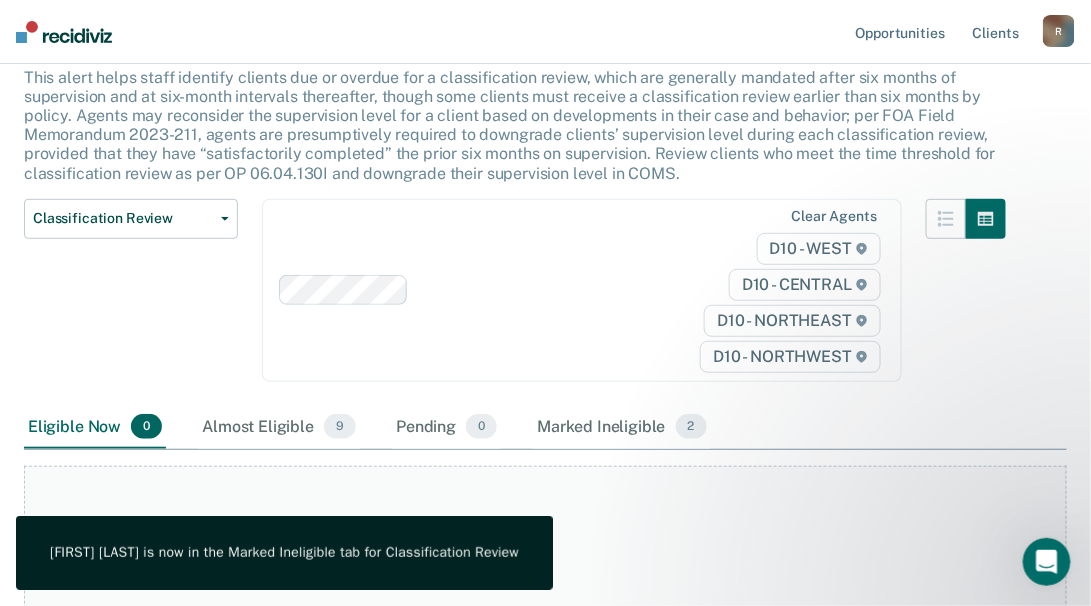 scroll, scrollTop: 0, scrollLeft: 0, axis: both 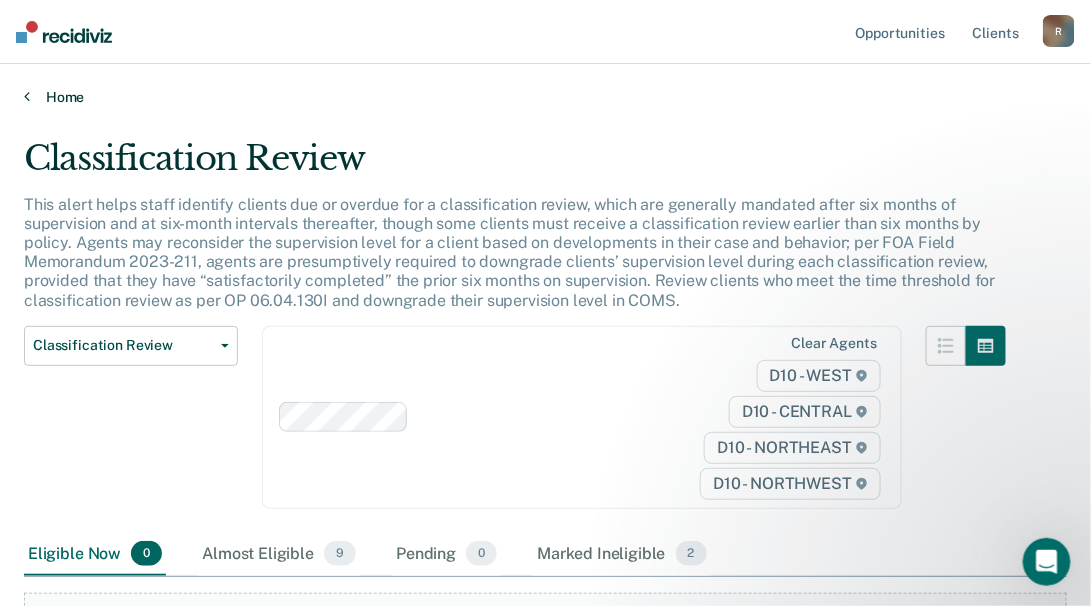click on "Home" at bounding box center [545, 97] 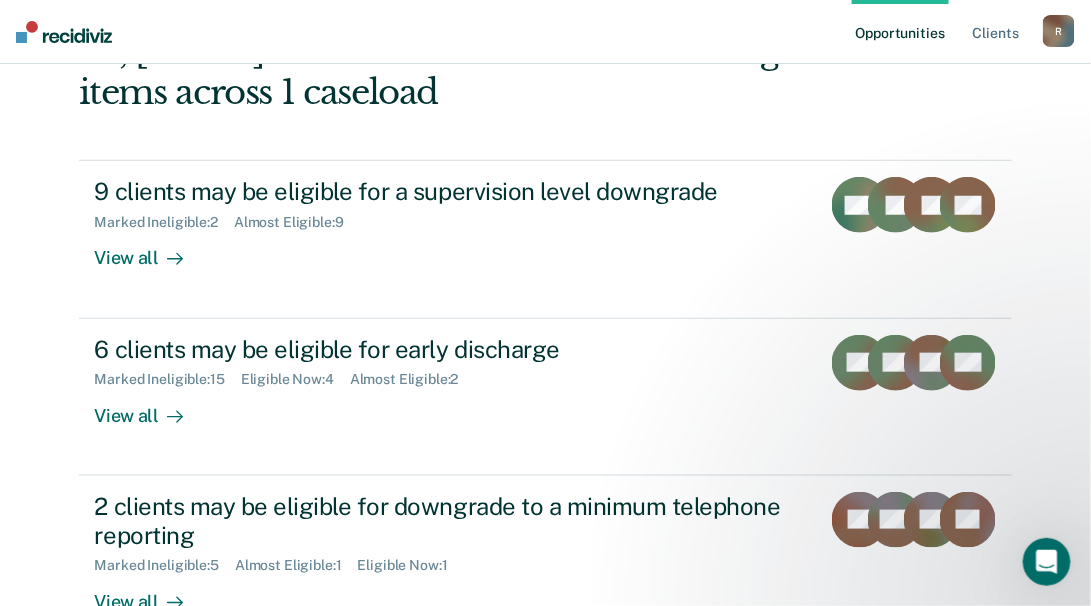 scroll, scrollTop: 272, scrollLeft: 0, axis: vertical 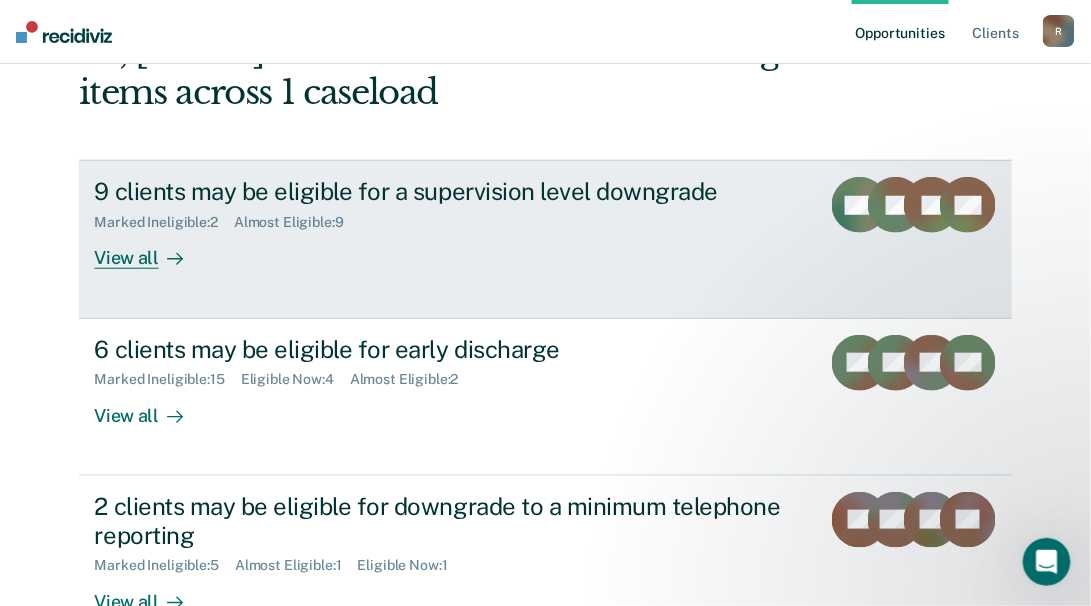 click on "View all" at bounding box center (151, 250) 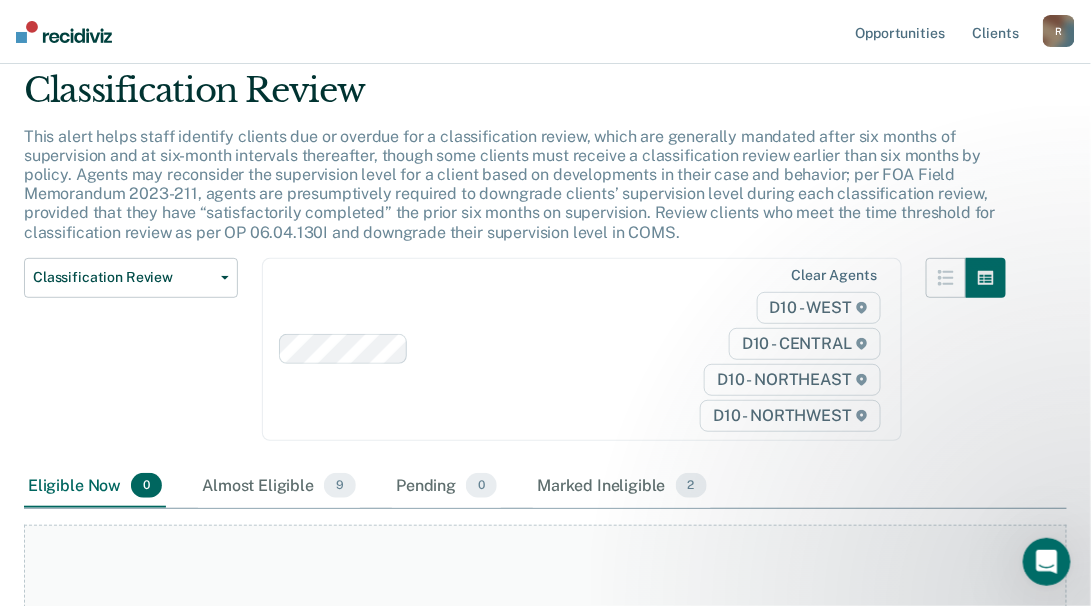 scroll, scrollTop: 272, scrollLeft: 0, axis: vertical 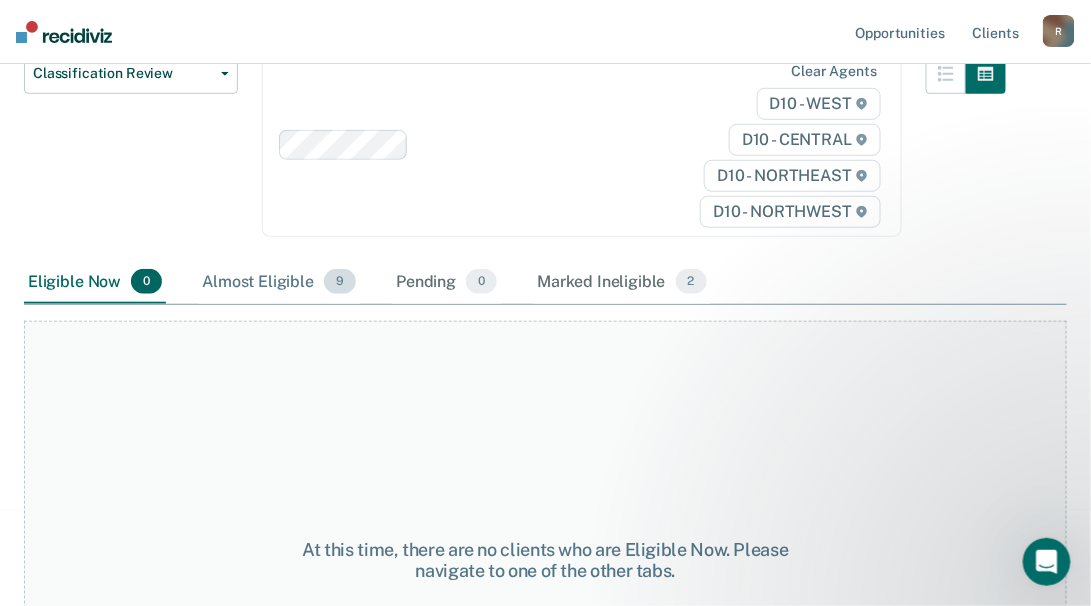 click on "Almost Eligible 9" at bounding box center (279, 283) 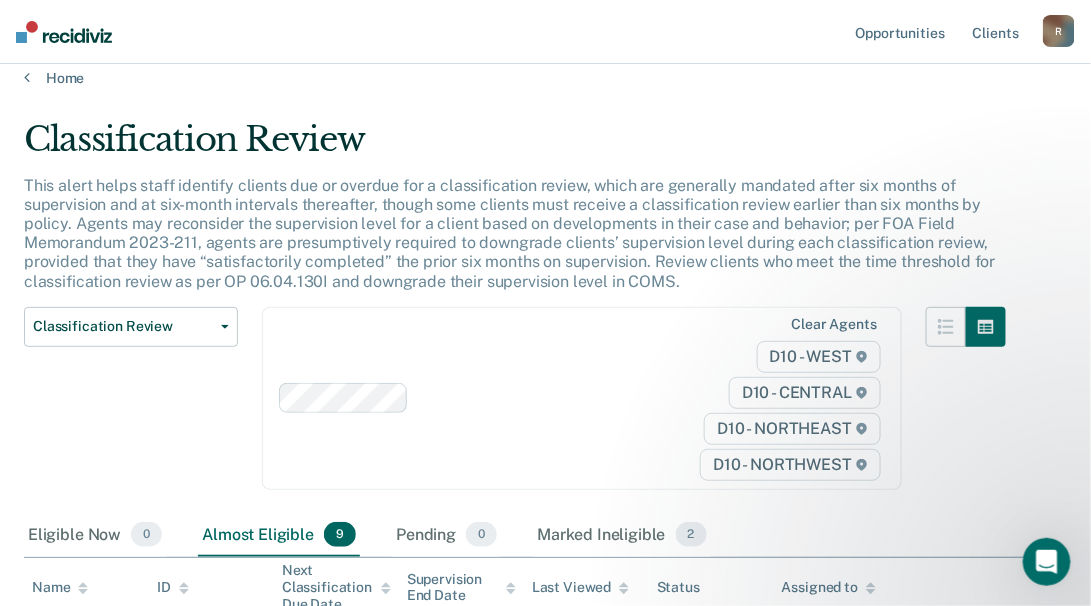 scroll, scrollTop: 0, scrollLeft: 0, axis: both 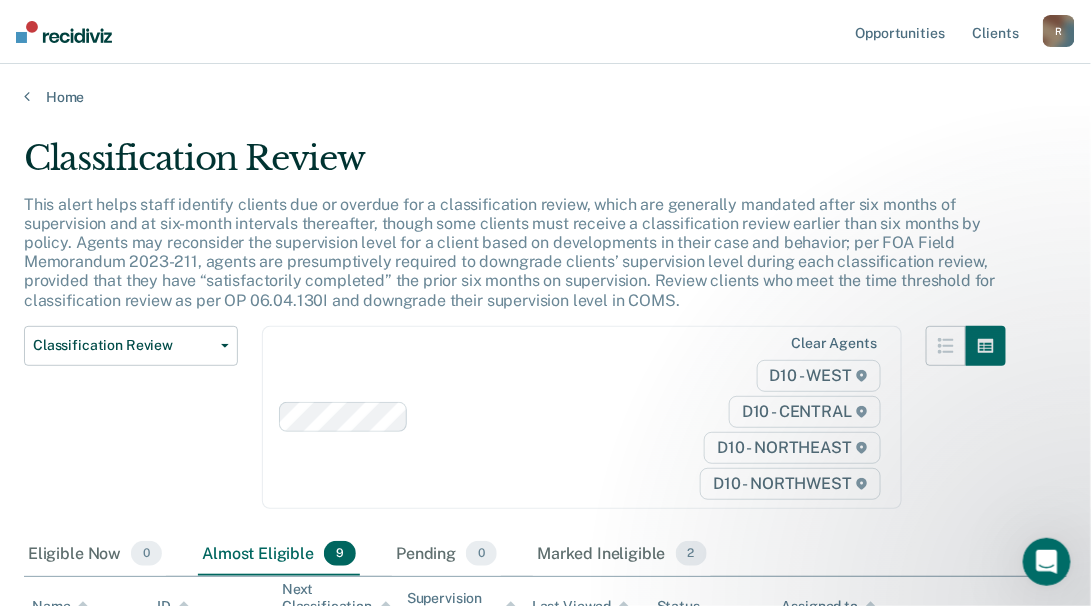 click on "R" at bounding box center (1059, 31) 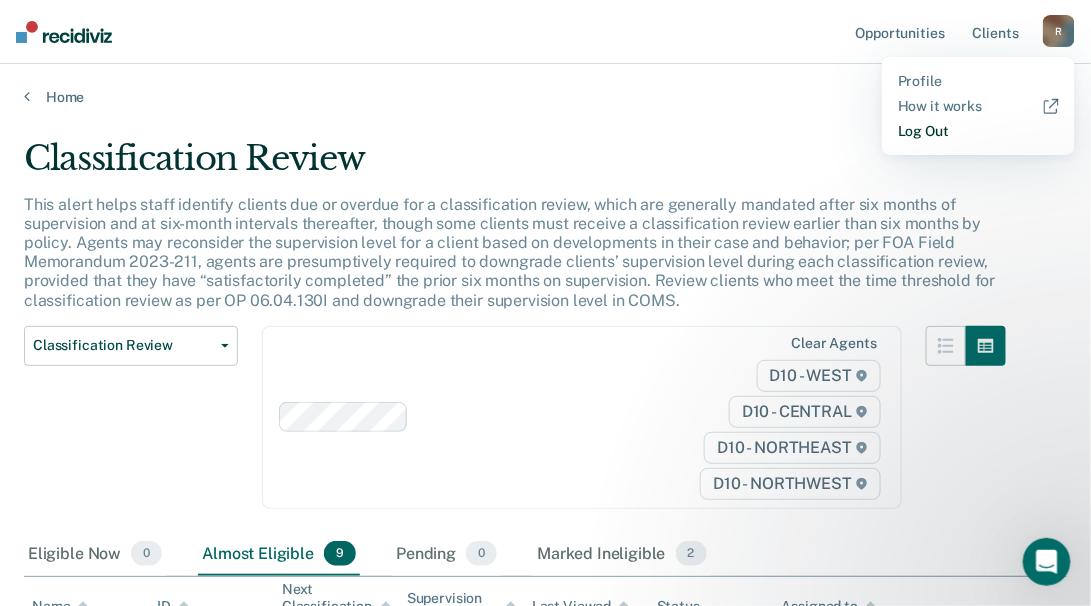click on "Log Out" at bounding box center (978, 131) 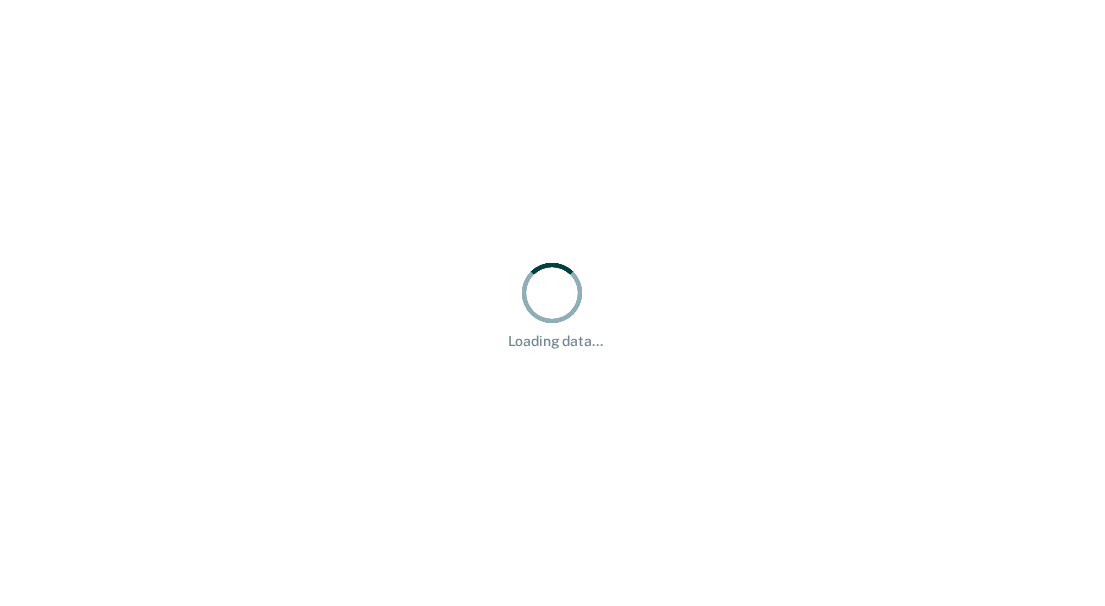 scroll, scrollTop: 0, scrollLeft: 0, axis: both 